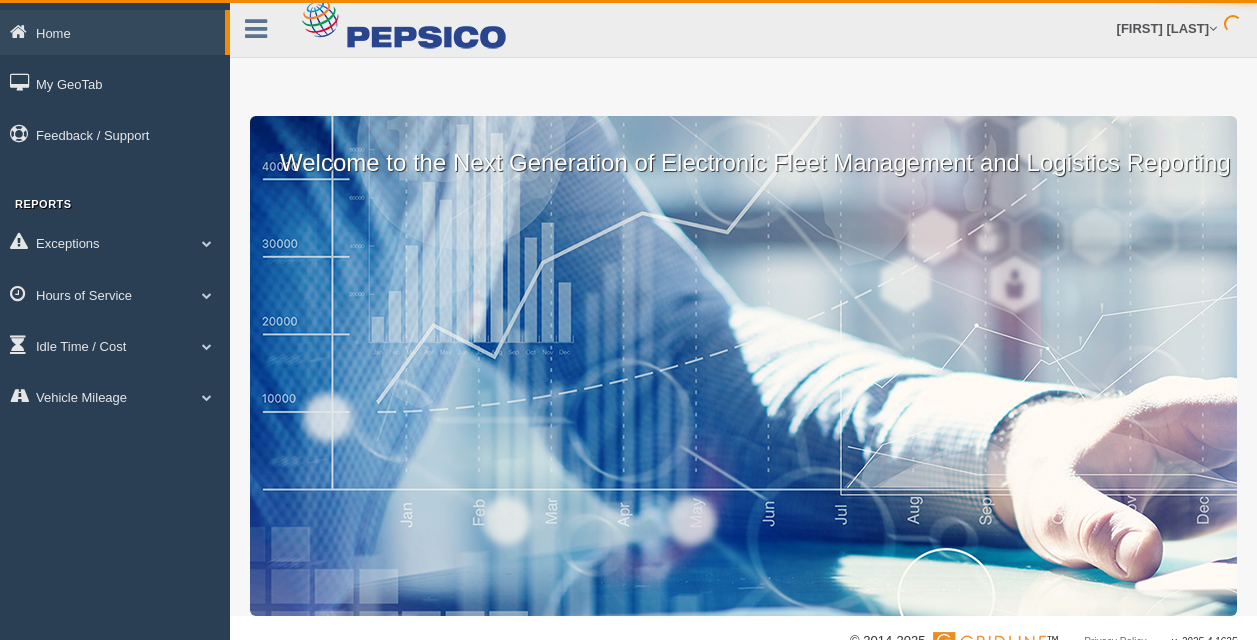 scroll, scrollTop: 0, scrollLeft: 0, axis: both 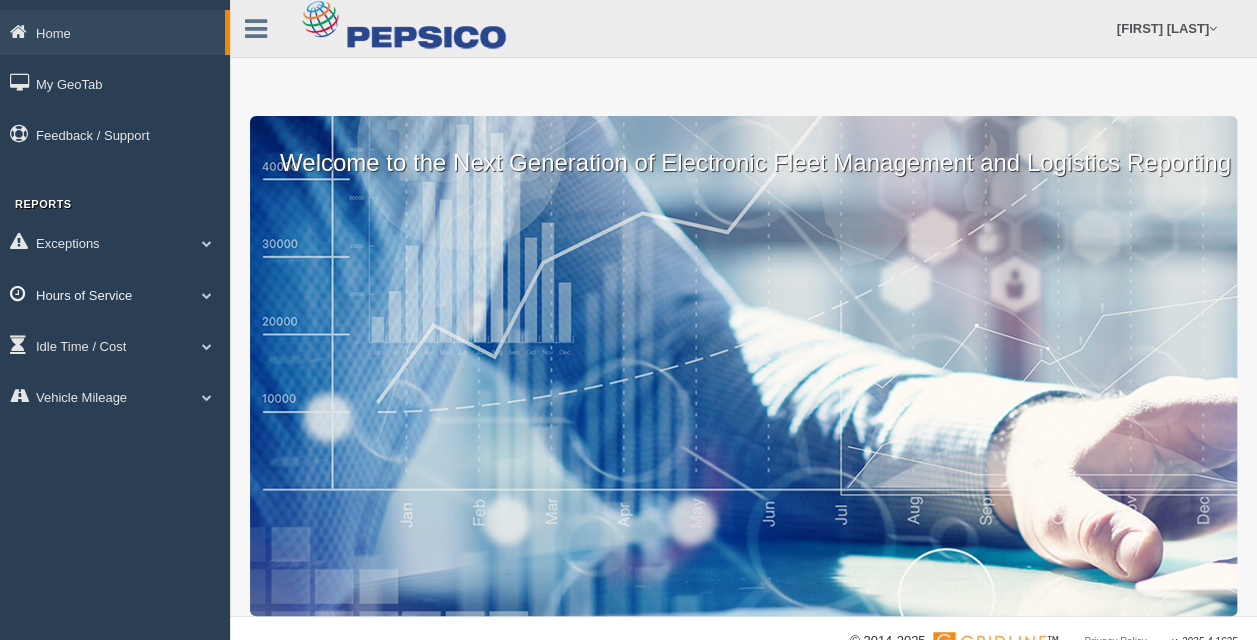 click on "Hours of Service" at bounding box center (112, 32) 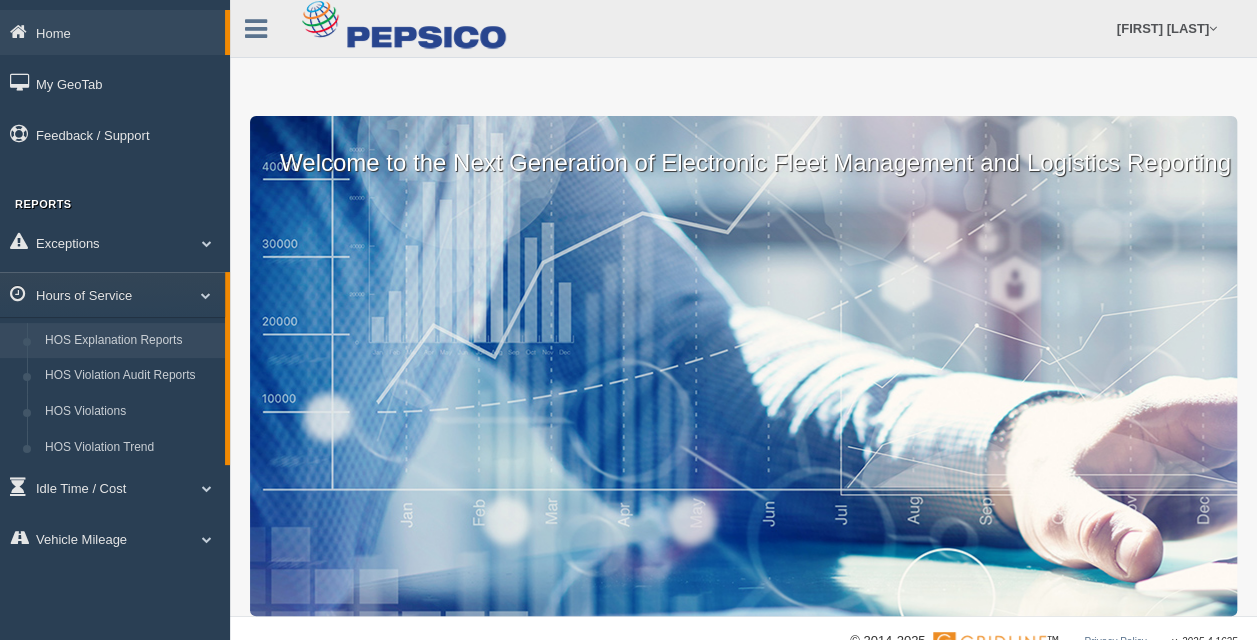 click on "HOS Explanation Reports" at bounding box center (130, 341) 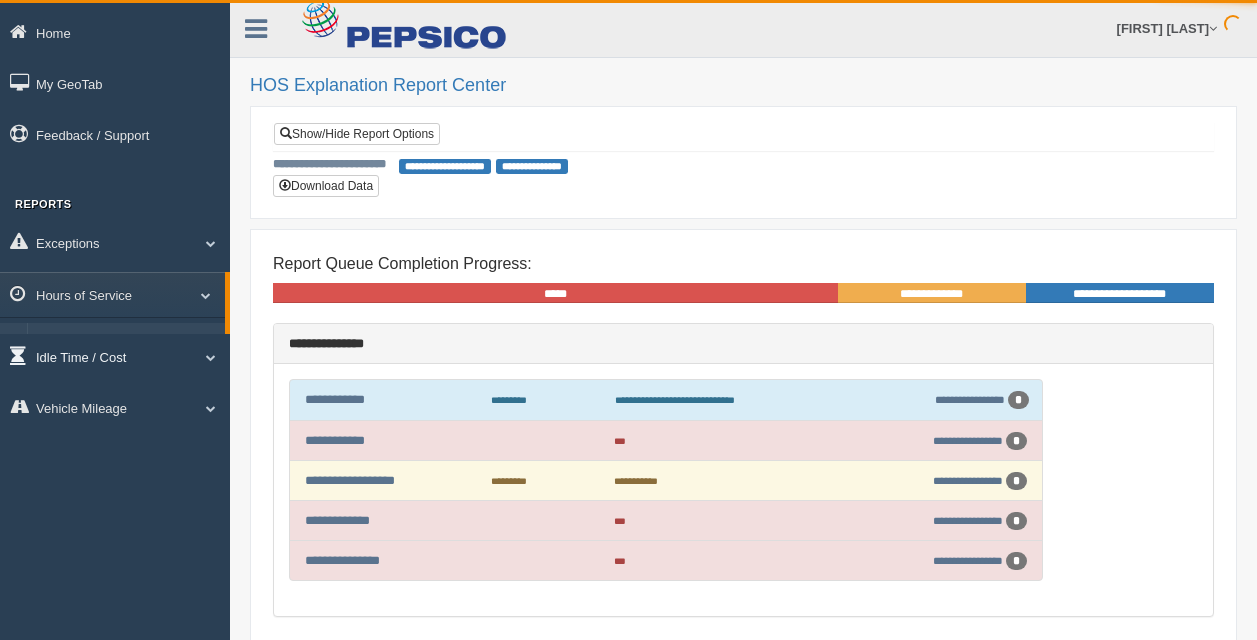 scroll, scrollTop: 0, scrollLeft: 0, axis: both 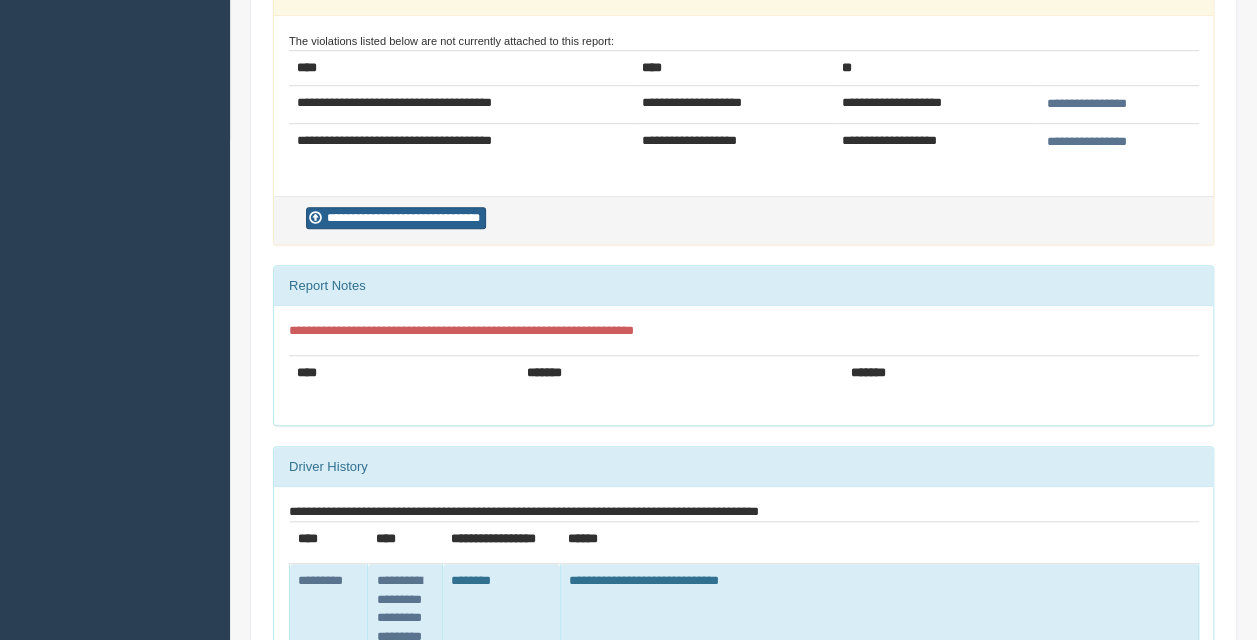 click on "**********" at bounding box center [396, 218] 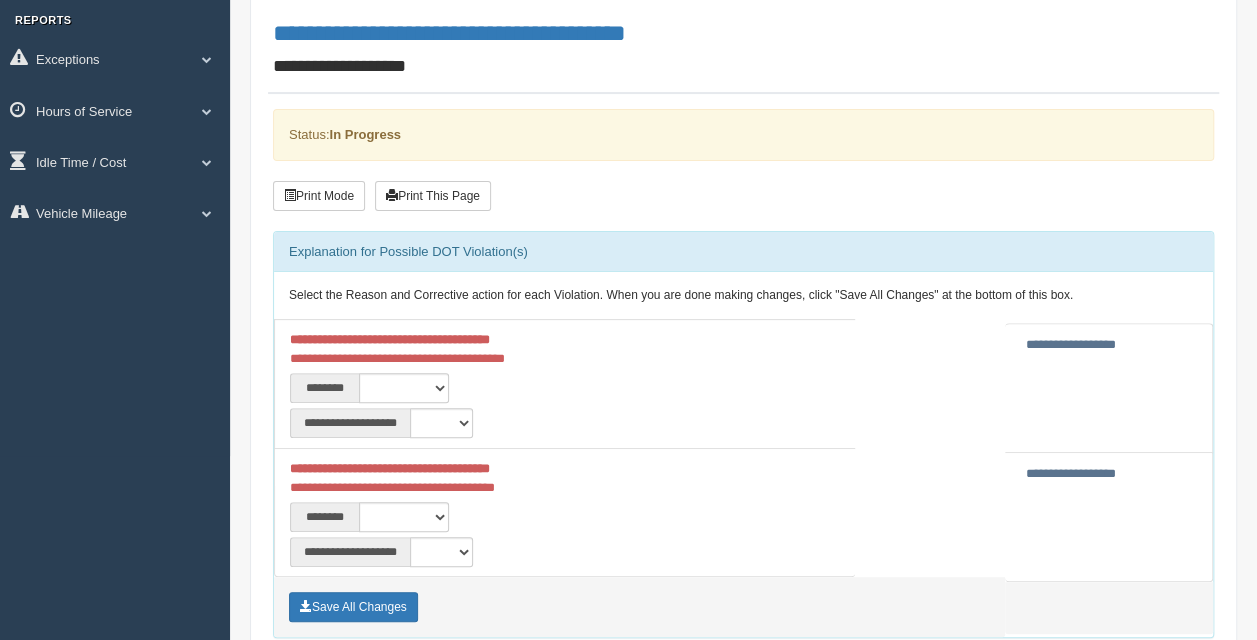 scroll, scrollTop: 200, scrollLeft: 0, axis: vertical 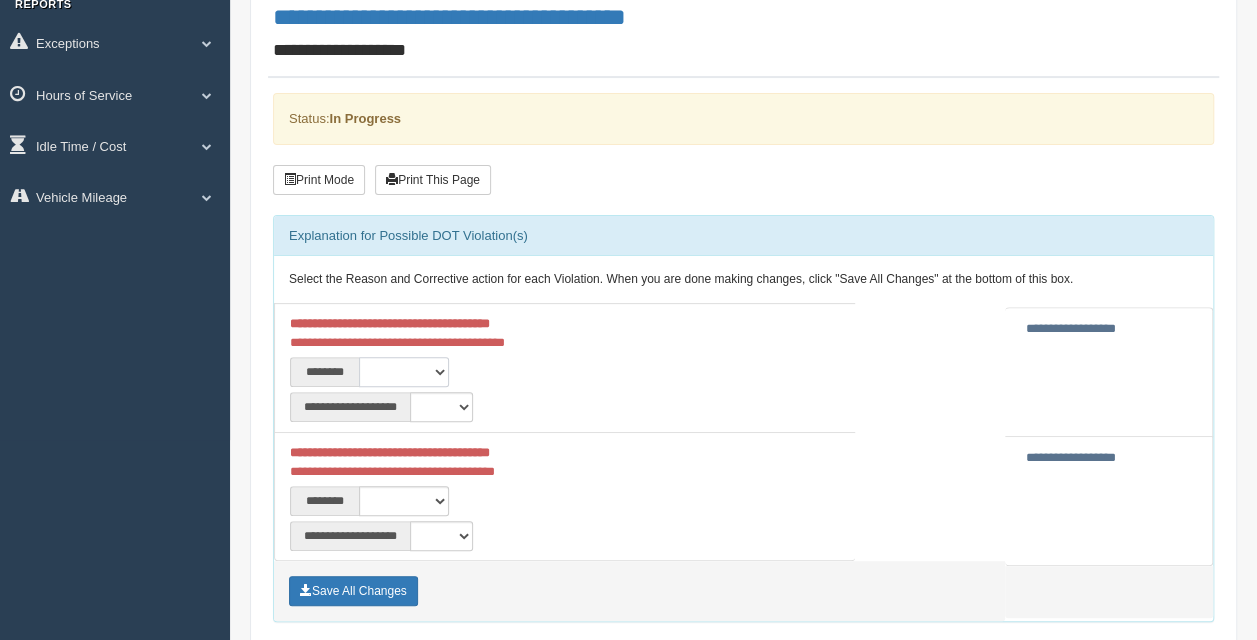 click on "**********" at bounding box center [404, 372] 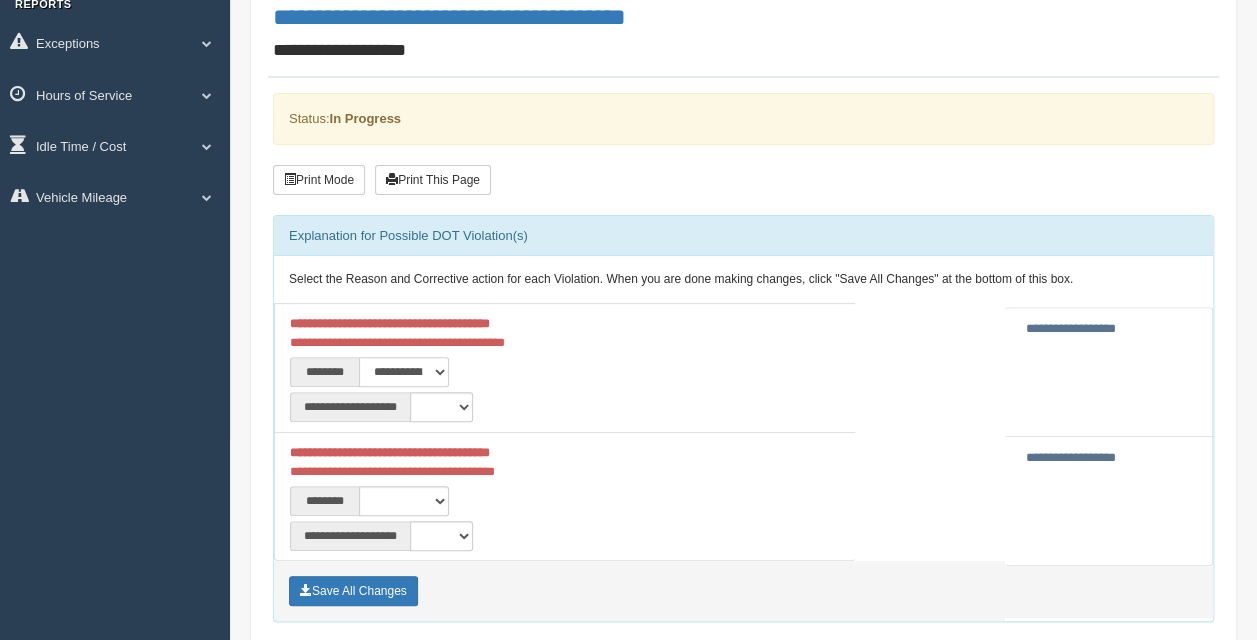 click on "**********" at bounding box center [404, 372] 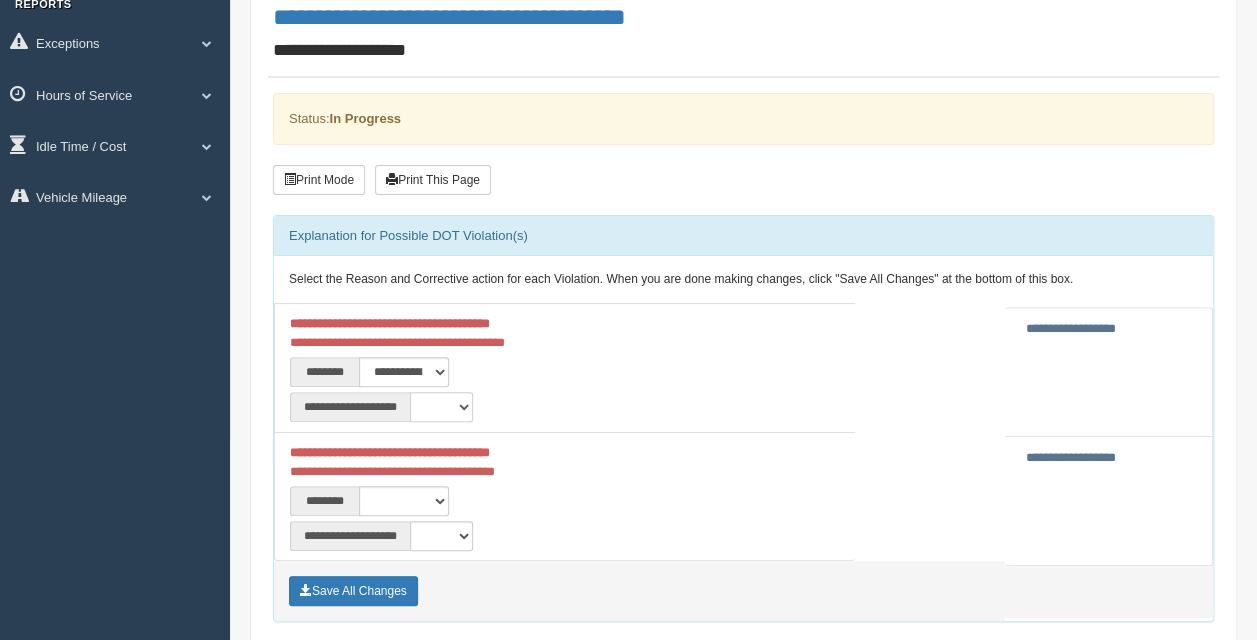 click on "**********" at bounding box center [441, 407] 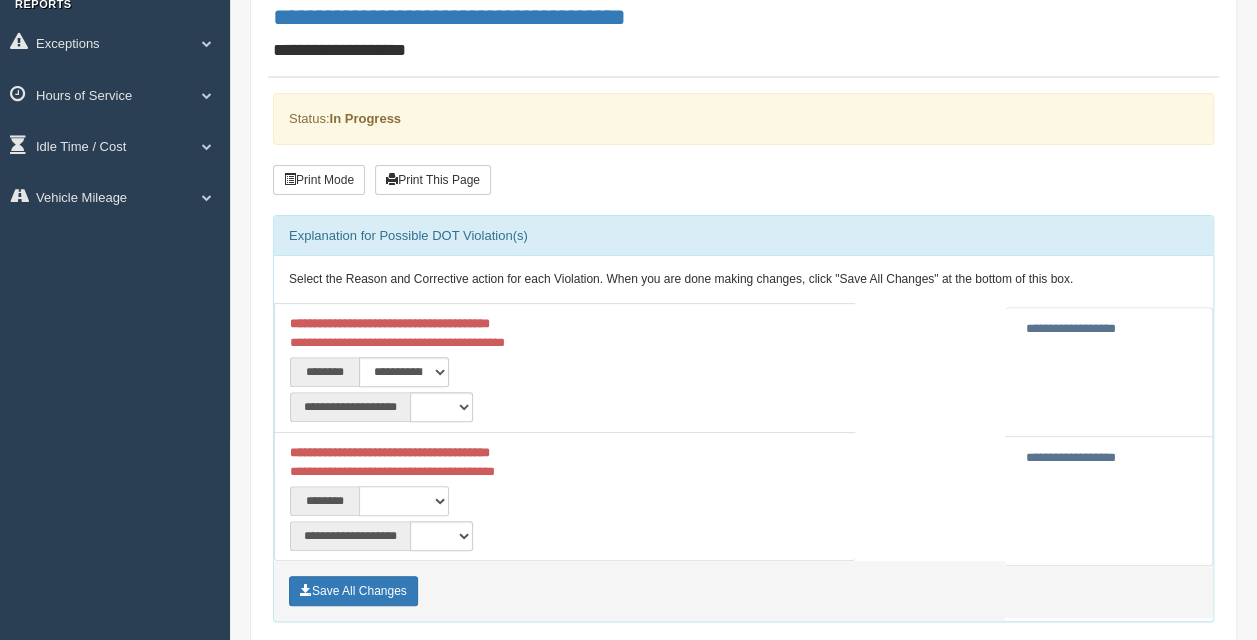 click on "**********" at bounding box center [404, 501] 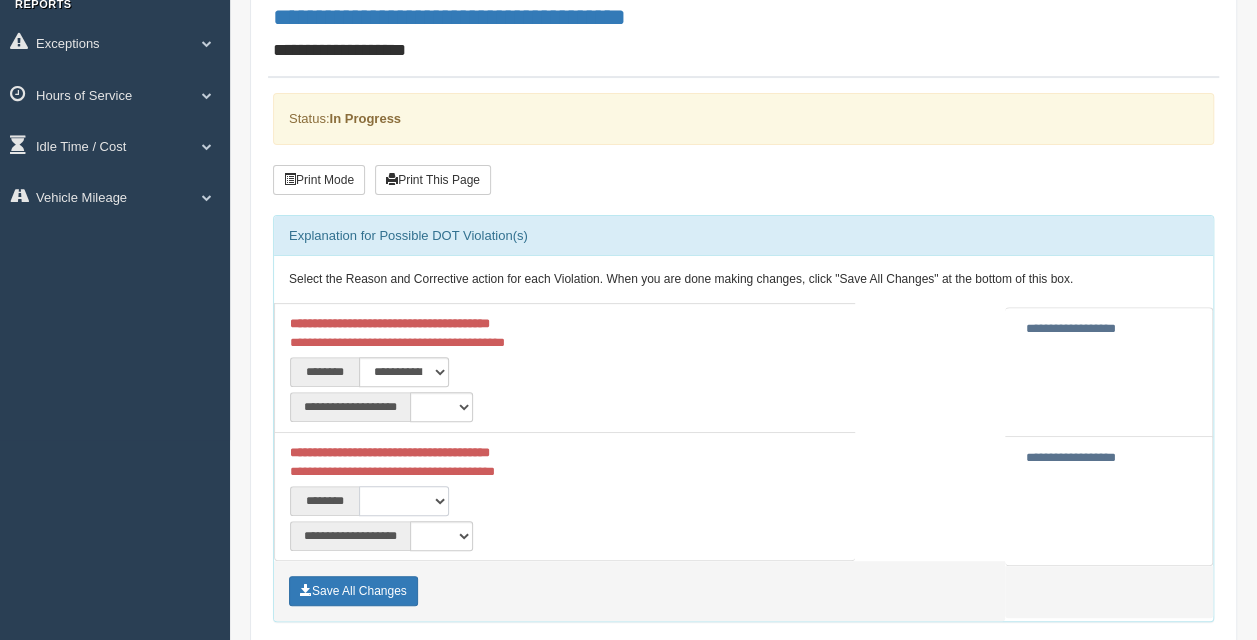 select on "***" 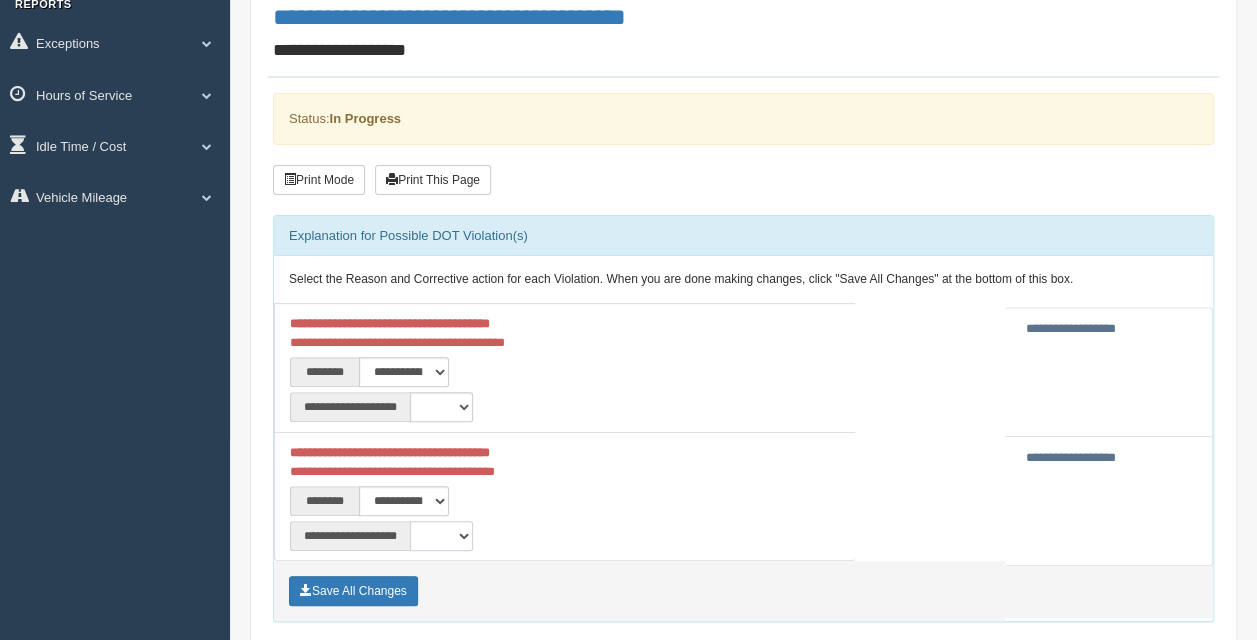click on "**********" at bounding box center (441, 536) 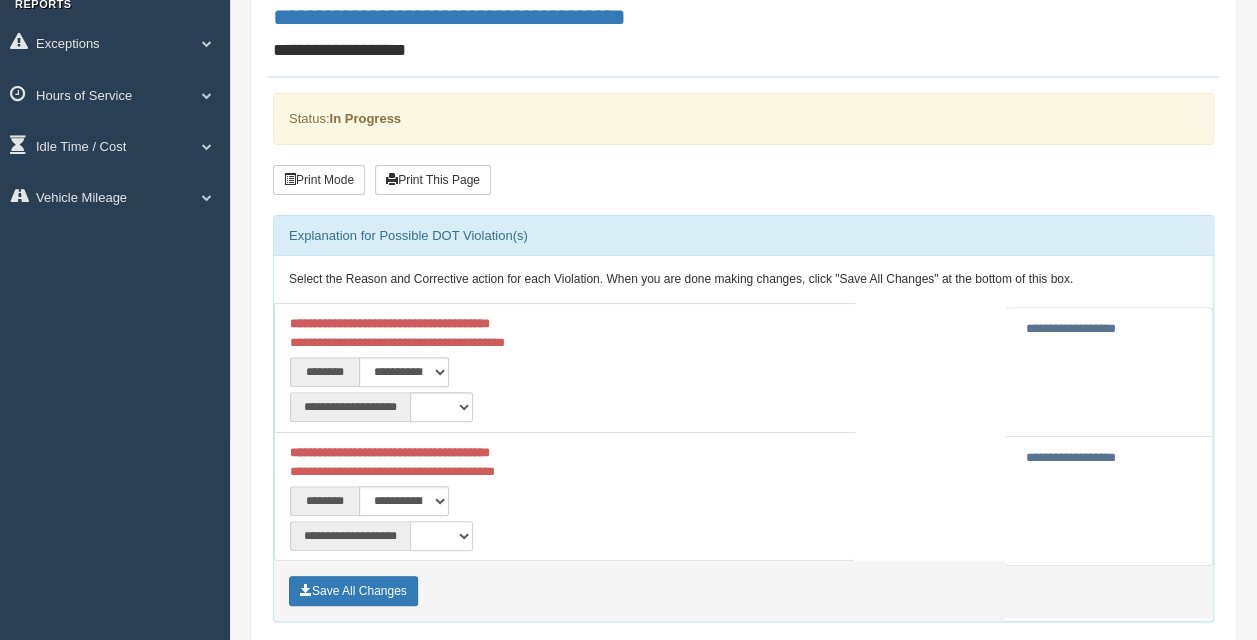 select on "*" 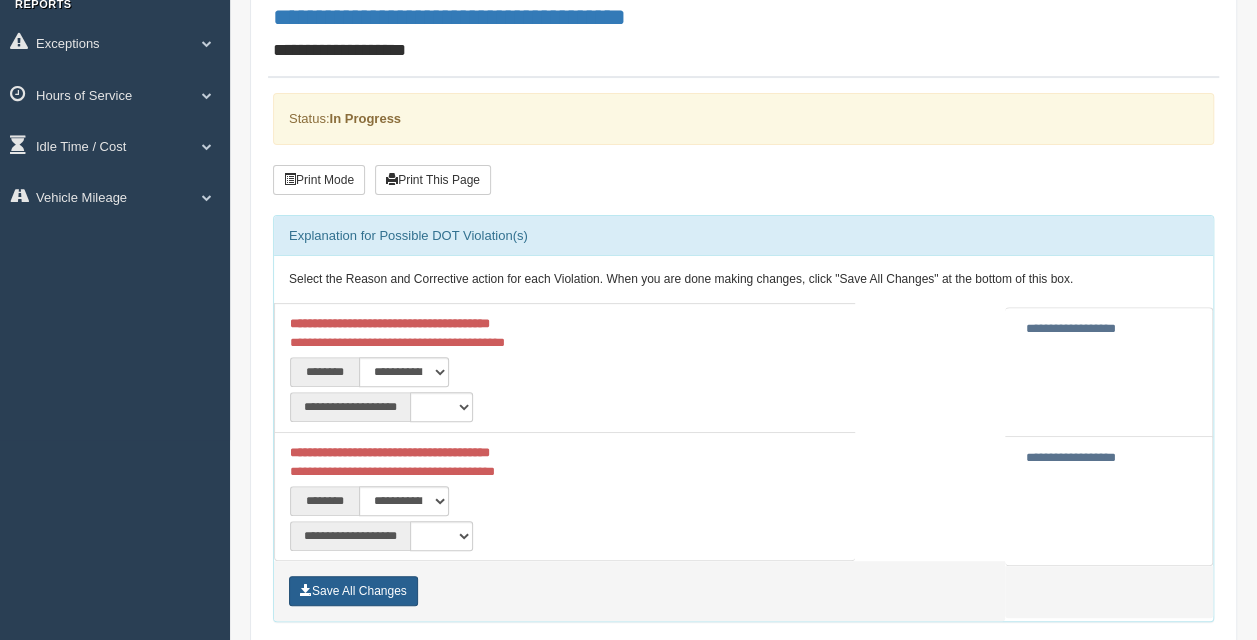 click on "Save All Changes" at bounding box center [353, 591] 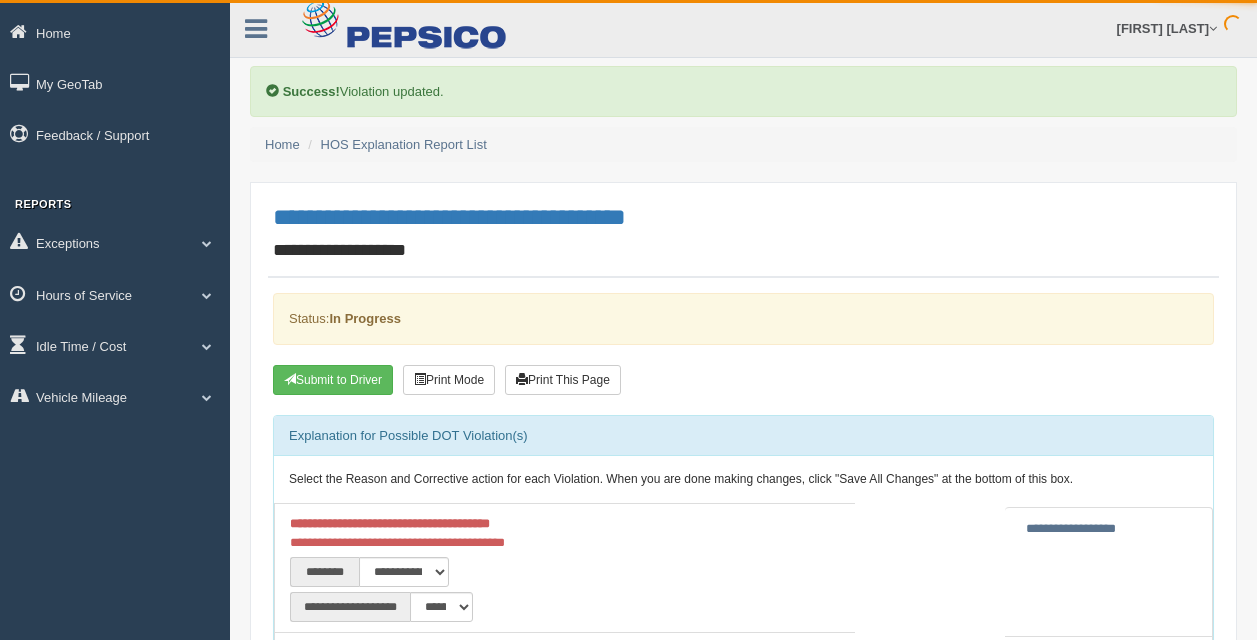 scroll, scrollTop: 0, scrollLeft: 0, axis: both 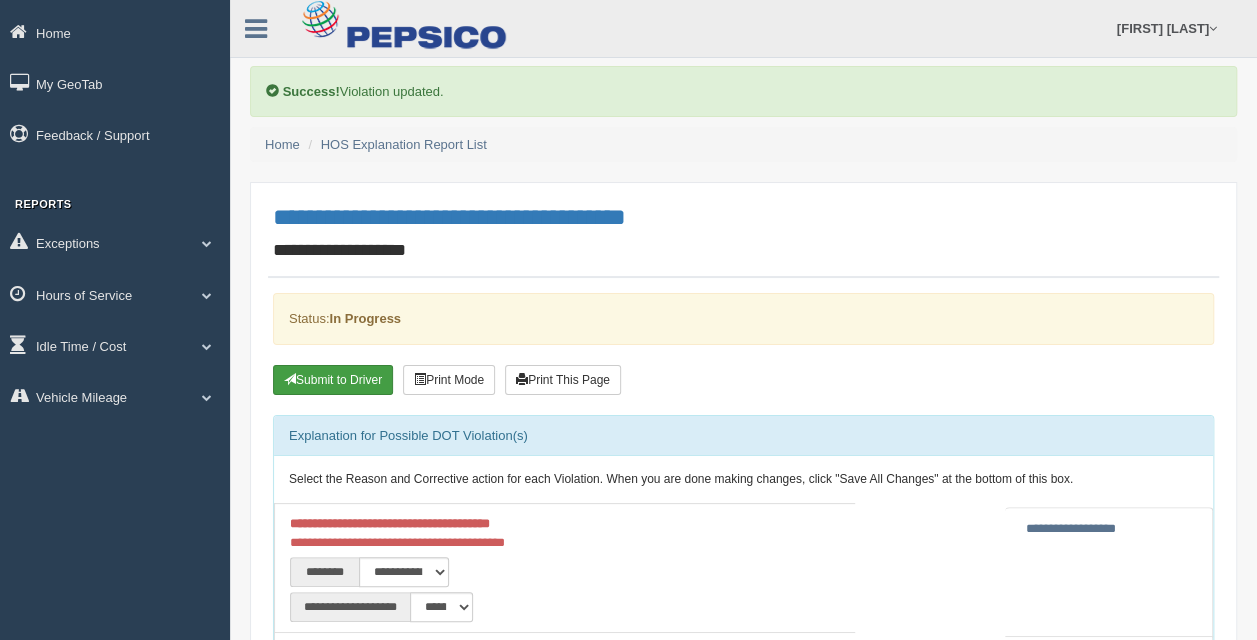 click on "Submit to Driver" at bounding box center [333, 380] 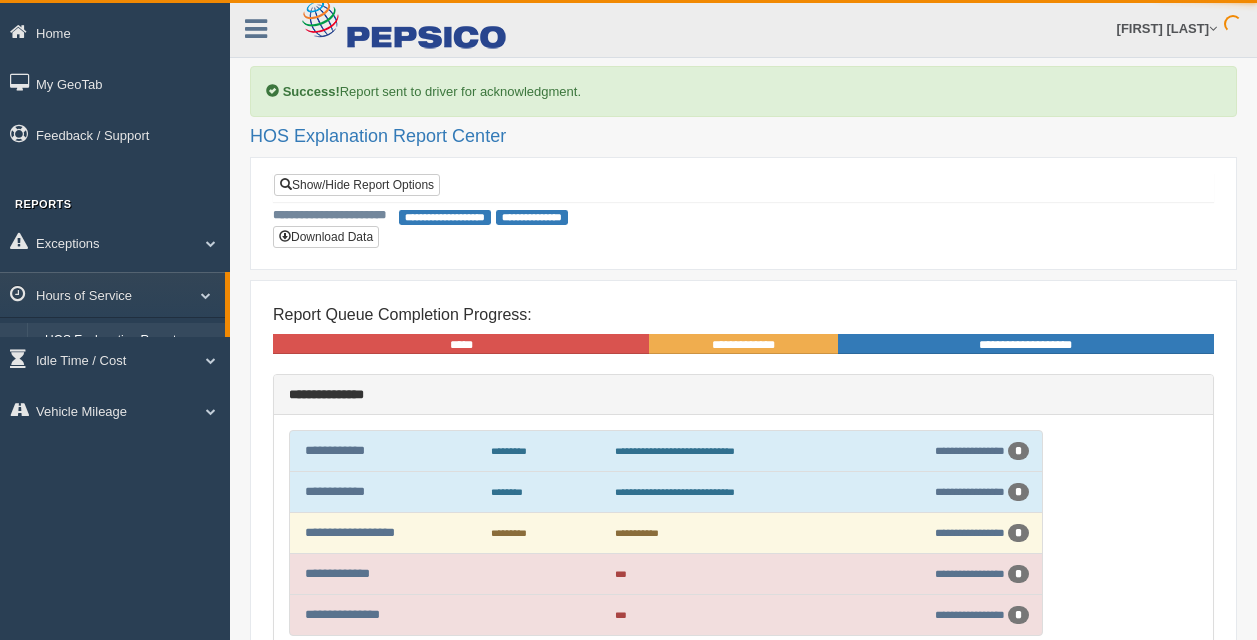 scroll, scrollTop: 0, scrollLeft: 0, axis: both 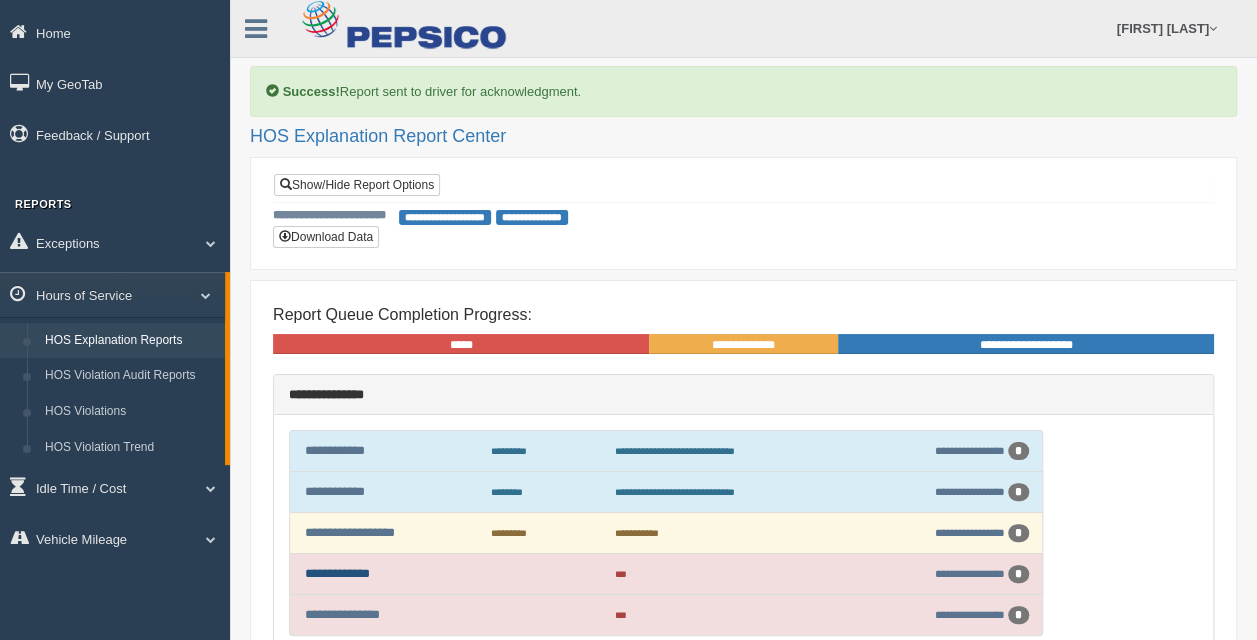click on "**********" at bounding box center (337, 573) 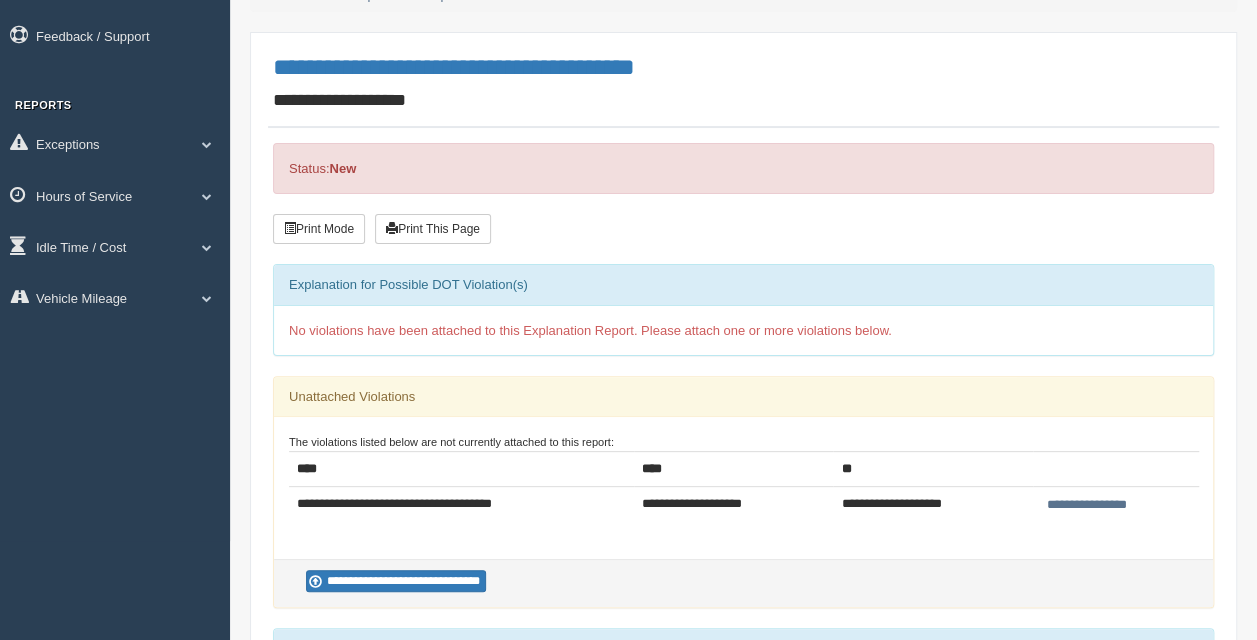 scroll, scrollTop: 0, scrollLeft: 0, axis: both 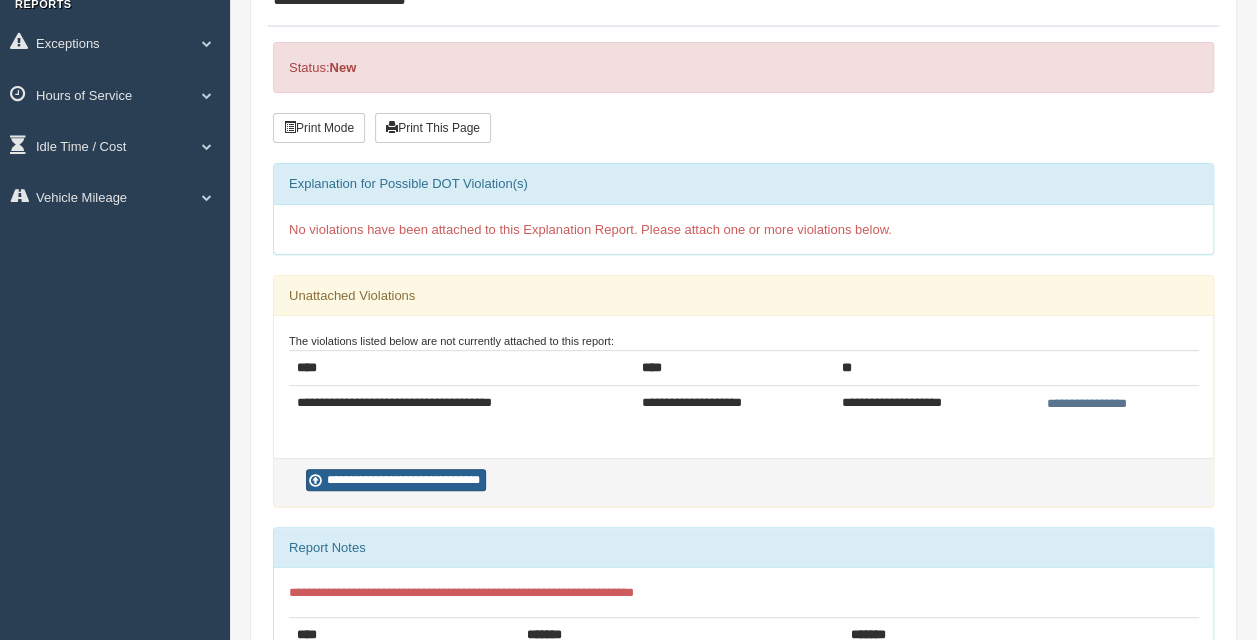 click on "**********" at bounding box center [396, 480] 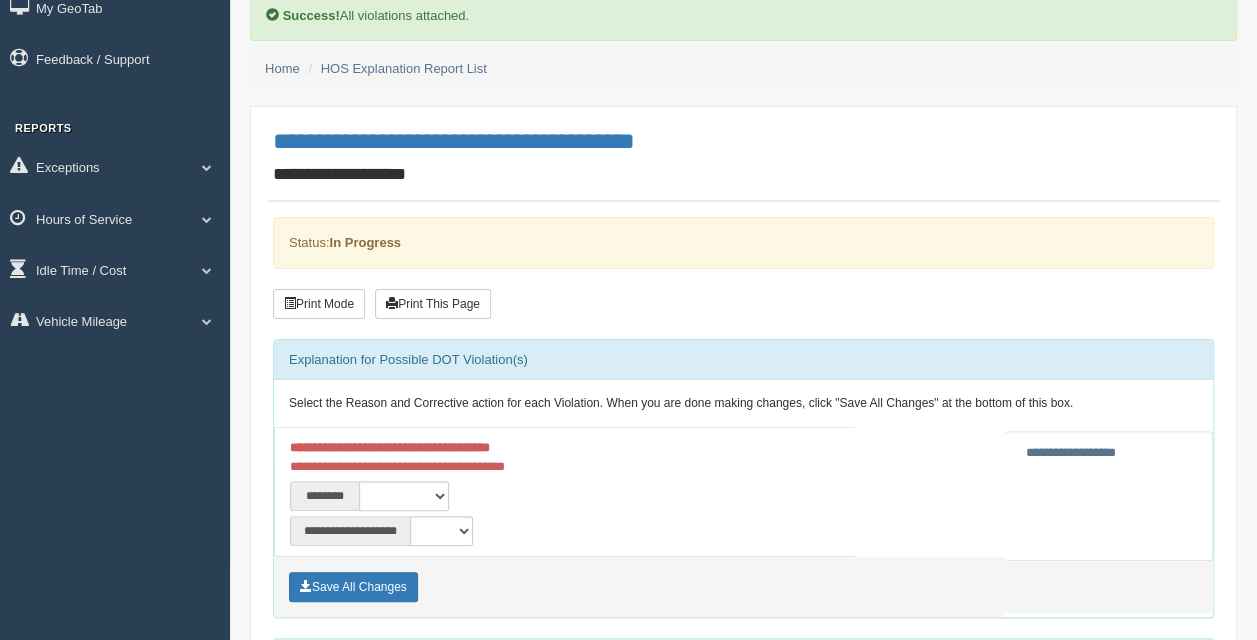 scroll, scrollTop: 200, scrollLeft: 0, axis: vertical 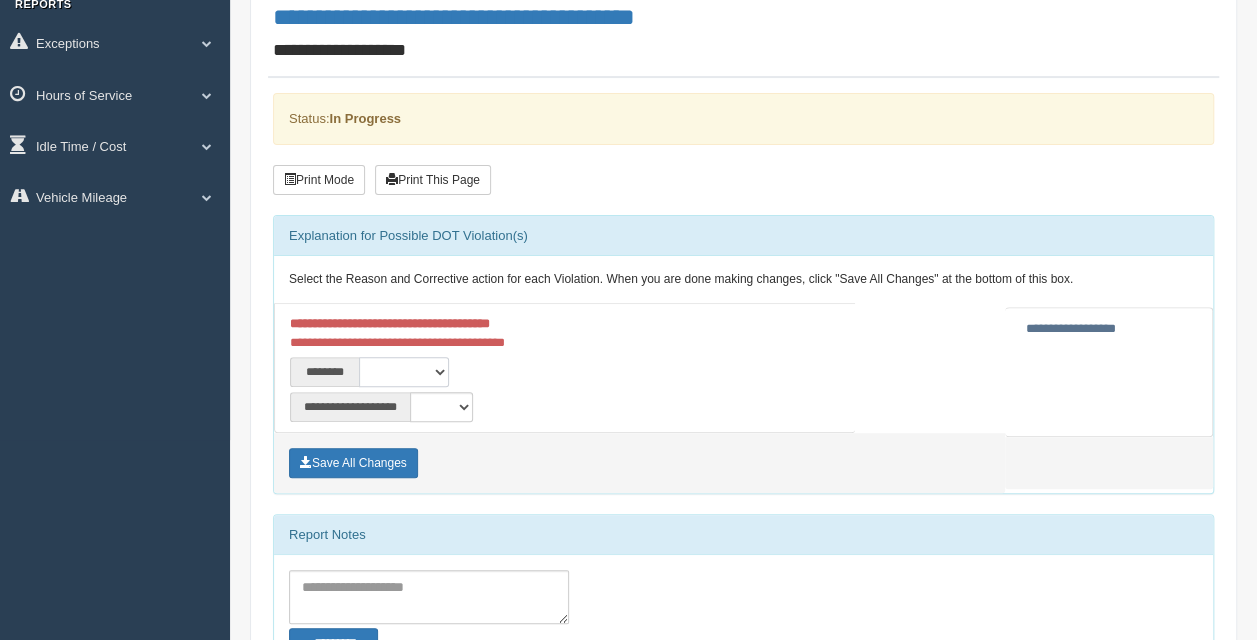 click on "**********" at bounding box center (404, 372) 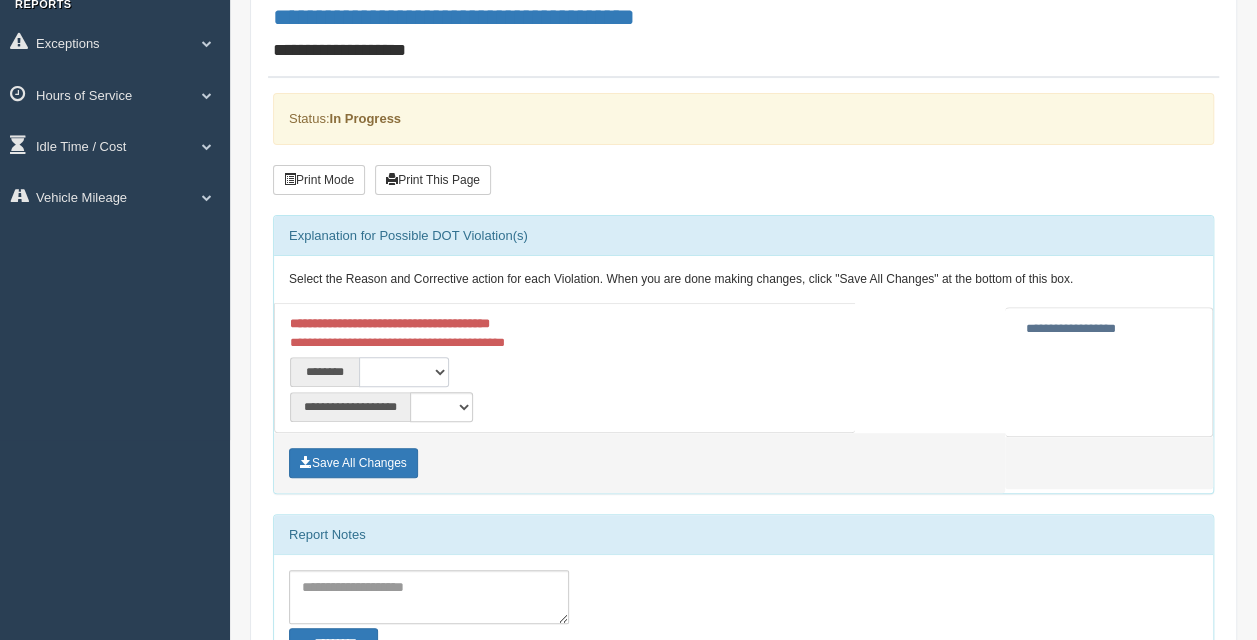 select on "***" 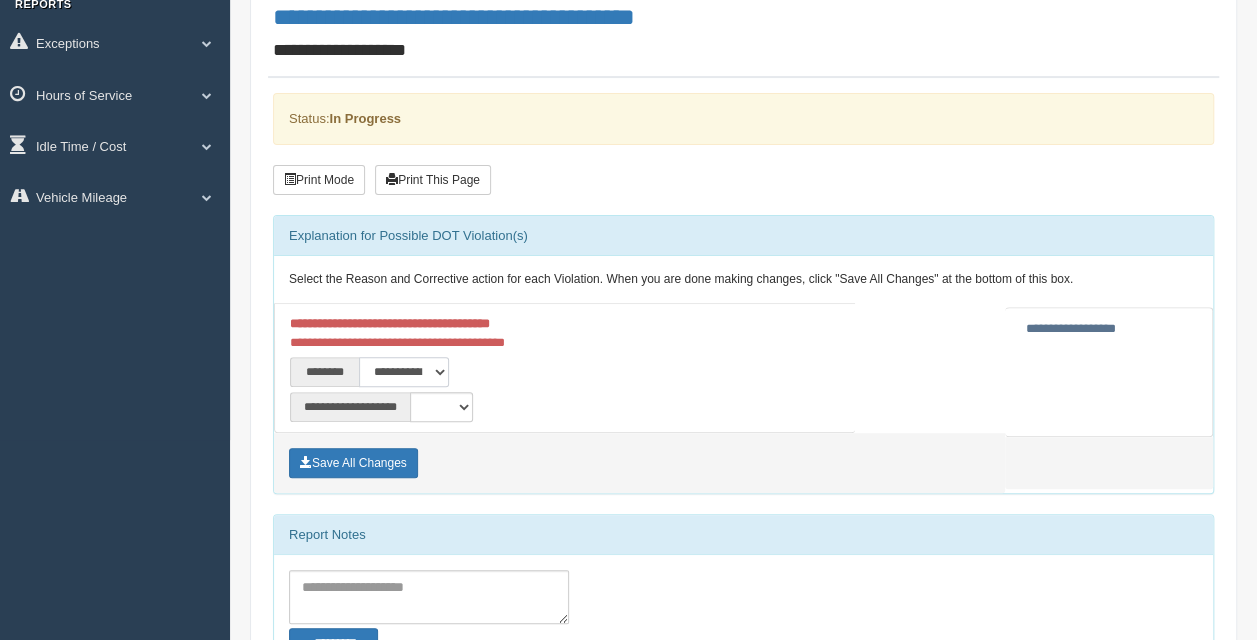 click on "**********" at bounding box center (404, 372) 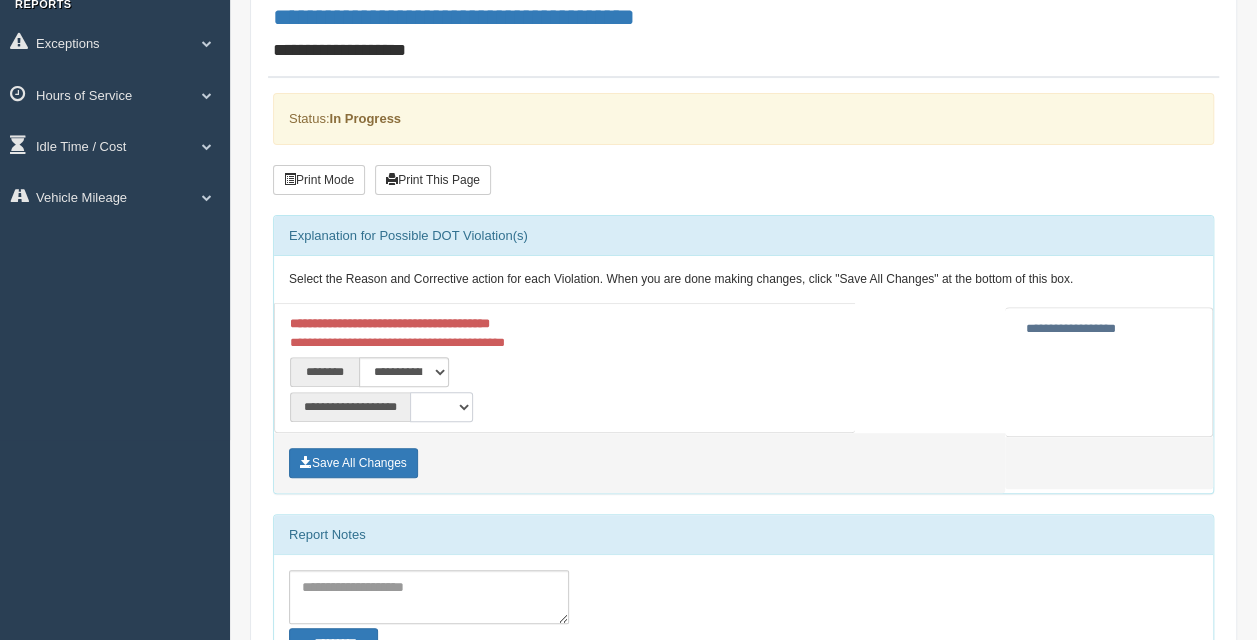 click on "**********" at bounding box center [441, 407] 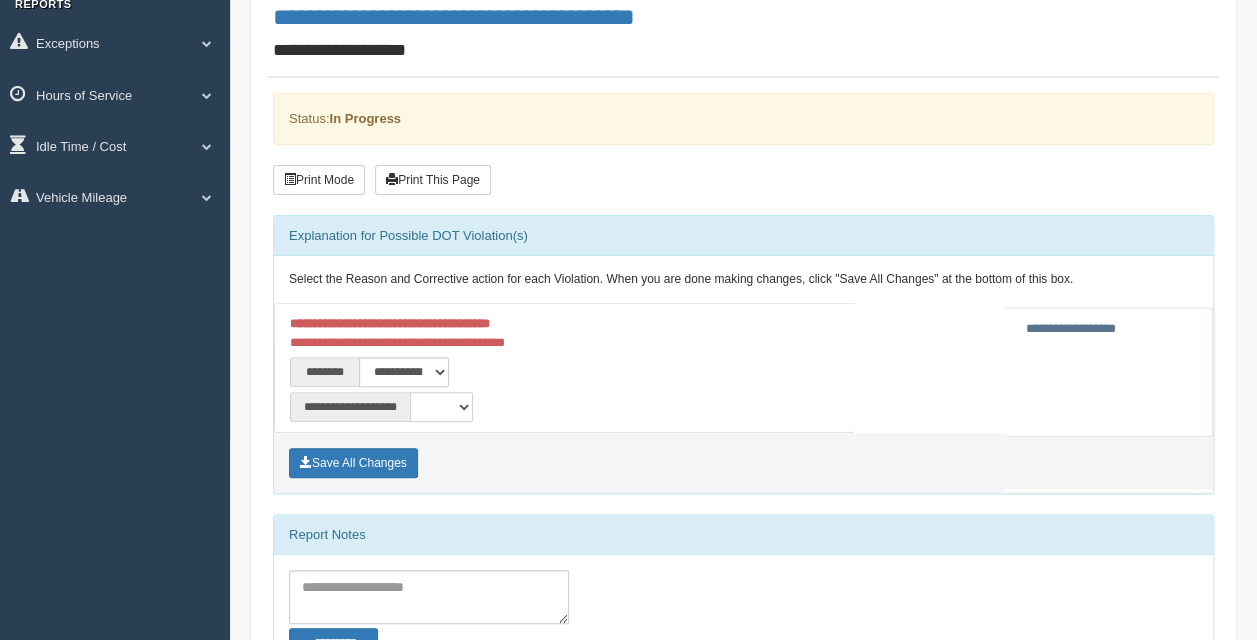 select on "*" 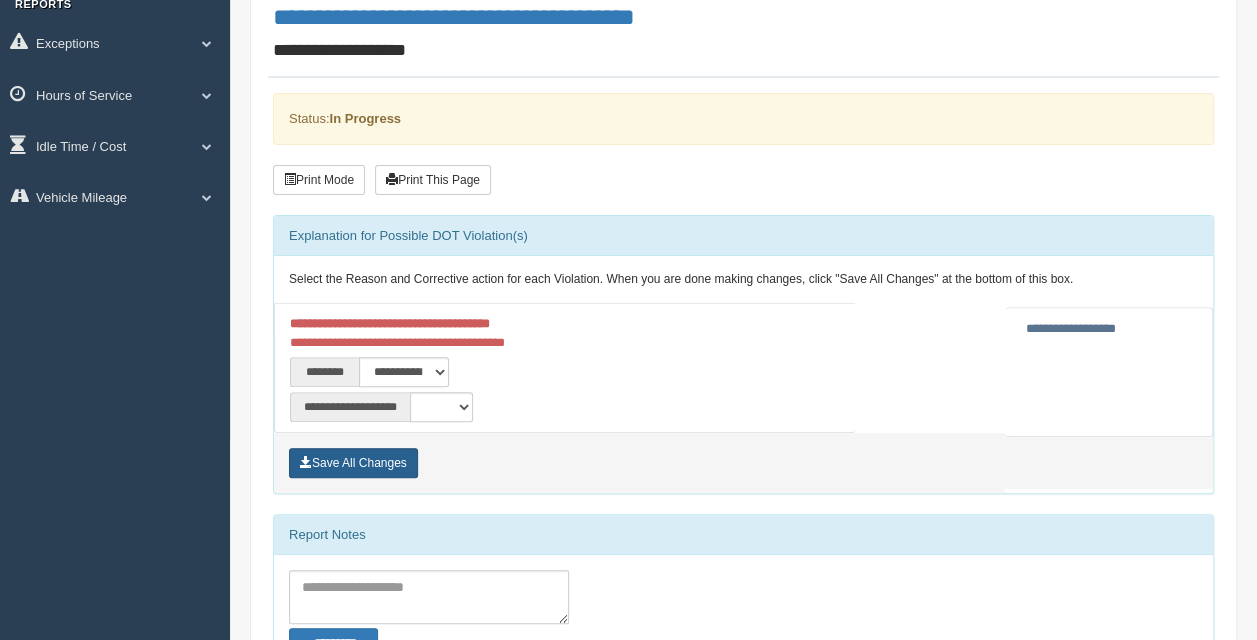click on "Save All Changes" at bounding box center (353, 463) 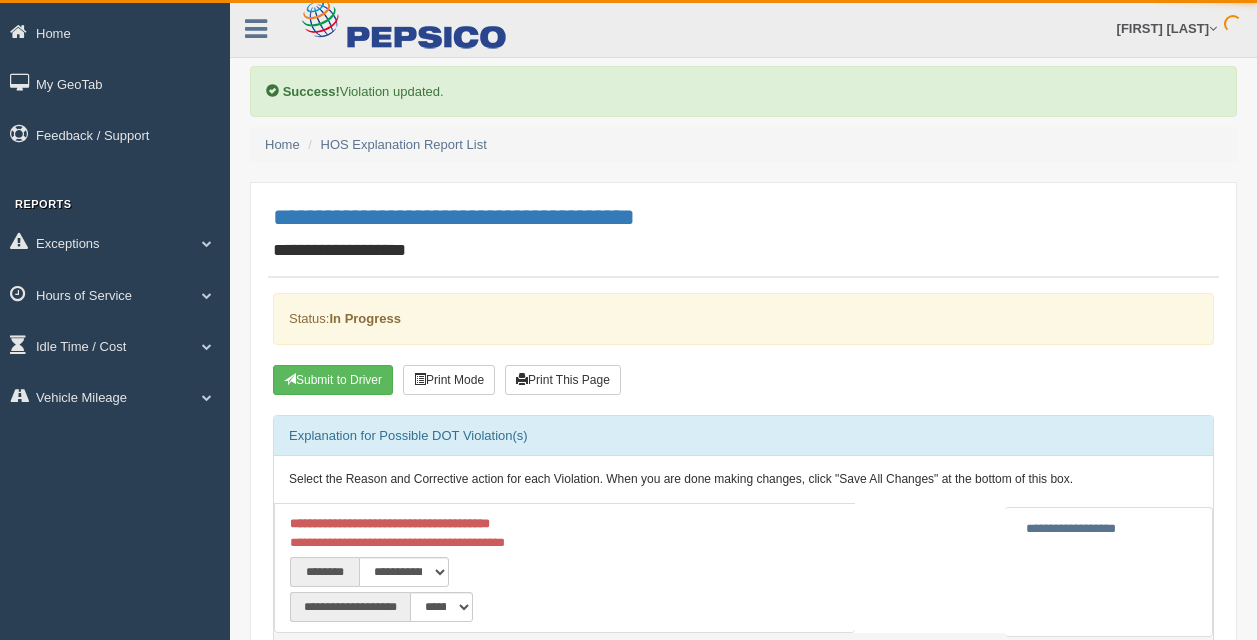 scroll, scrollTop: 0, scrollLeft: 0, axis: both 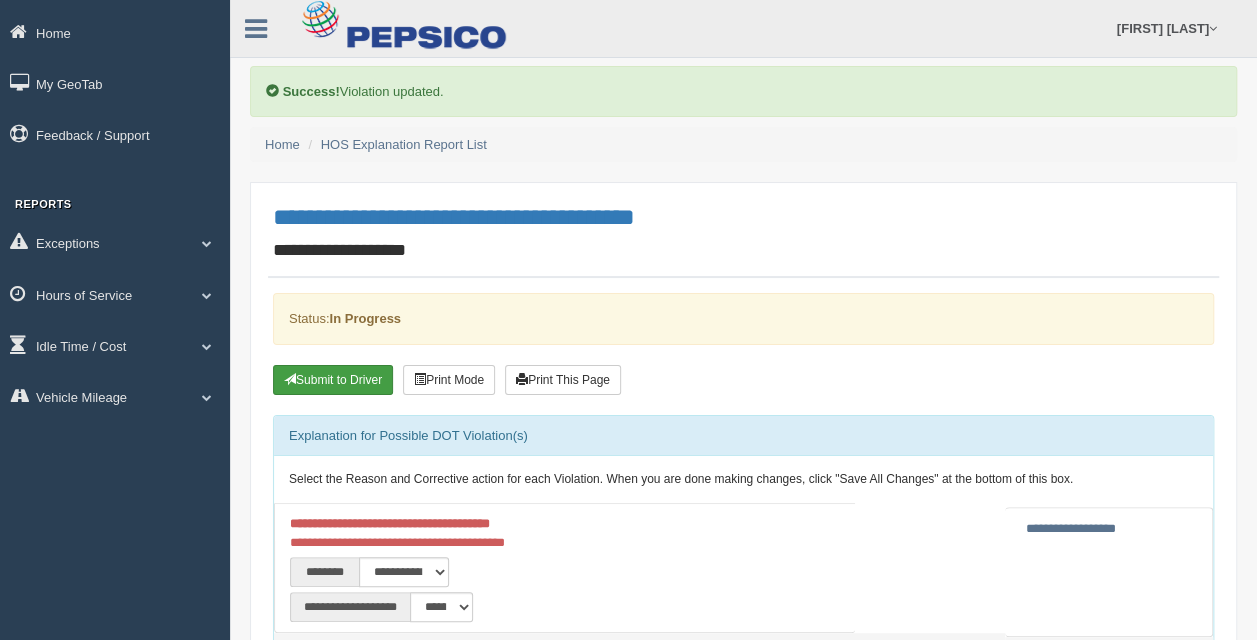 click on "Submit to Driver" at bounding box center [333, 380] 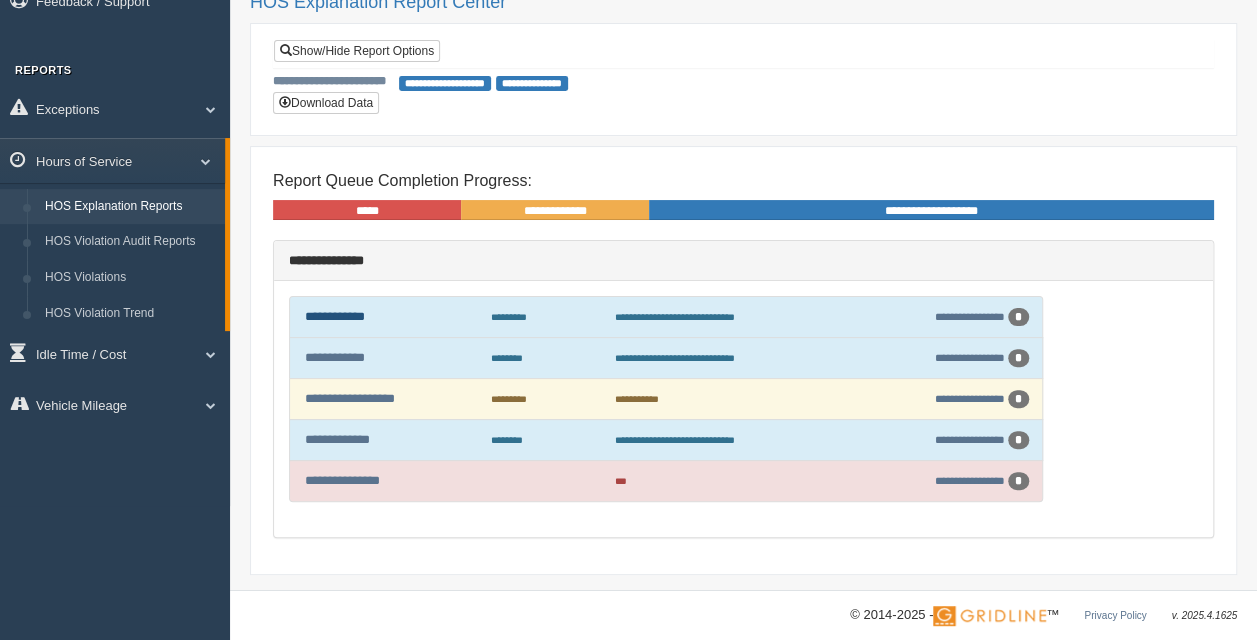 scroll, scrollTop: 145, scrollLeft: 0, axis: vertical 